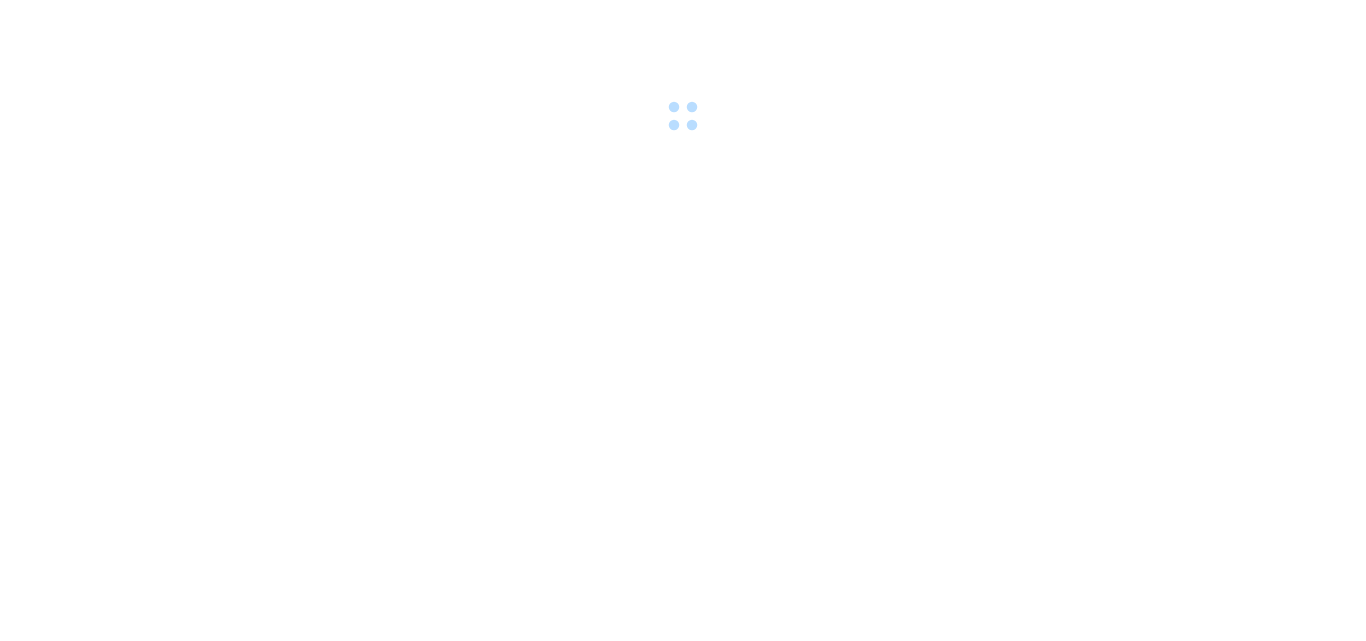 scroll, scrollTop: 0, scrollLeft: 0, axis: both 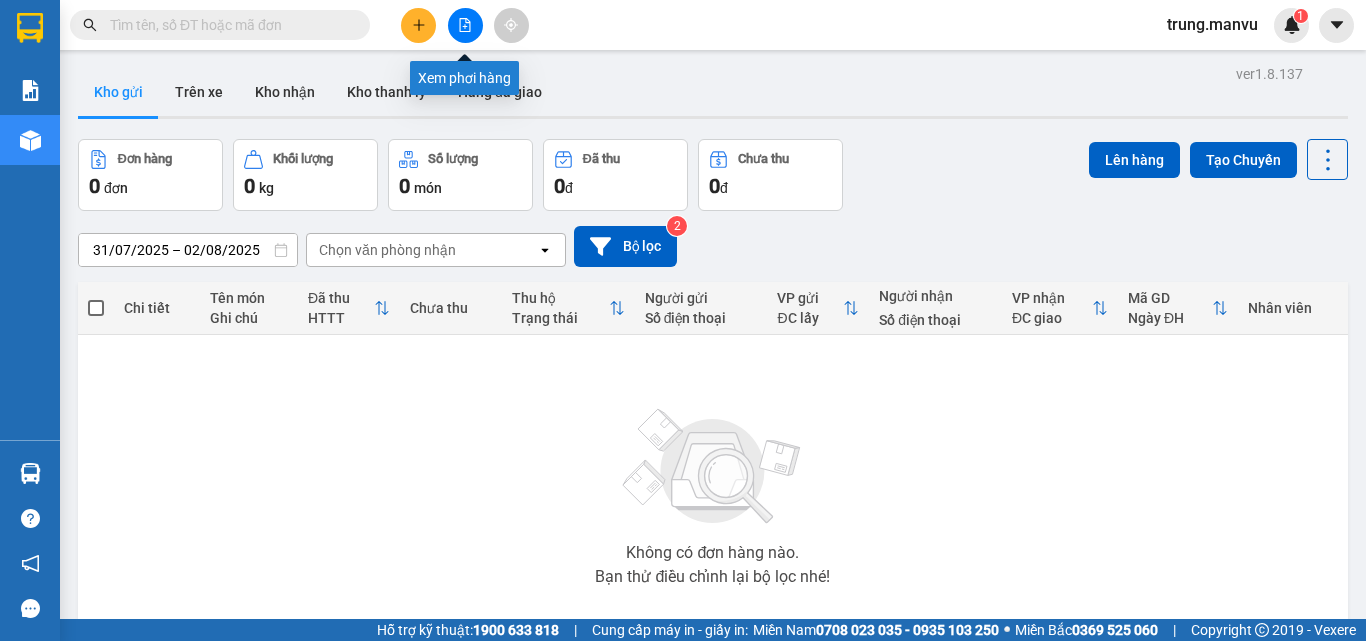click 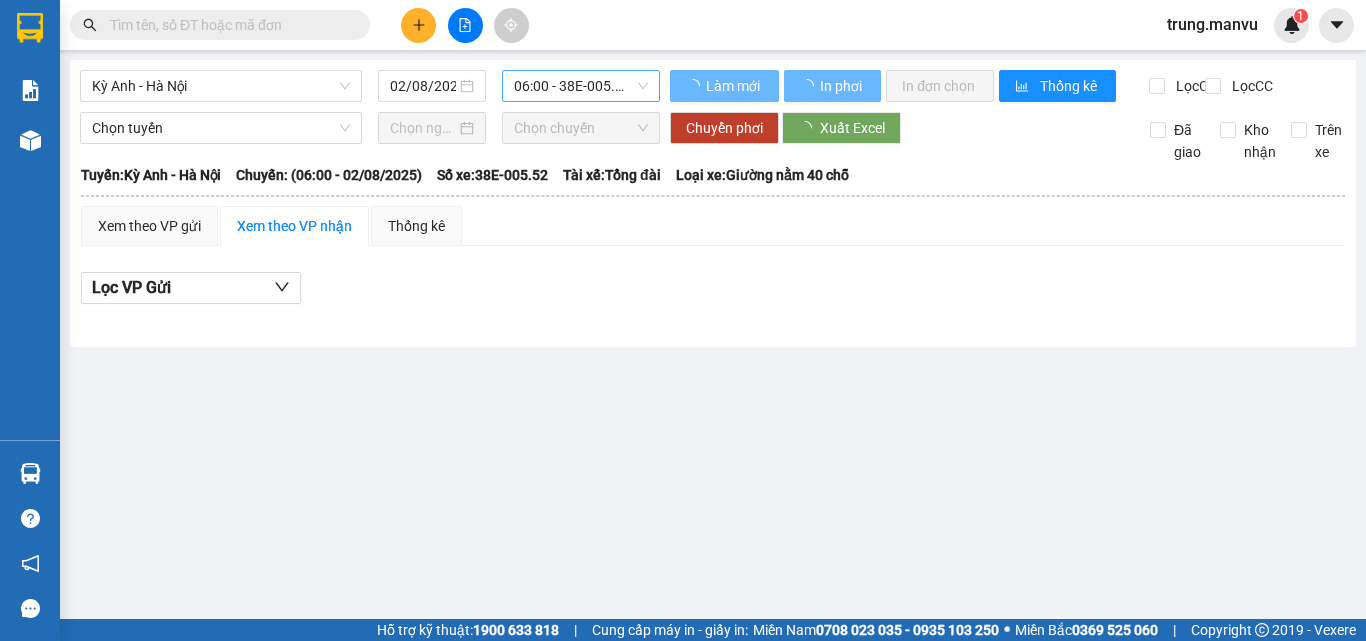 click on "06:00     - 38E-005.52" at bounding box center [581, 86] 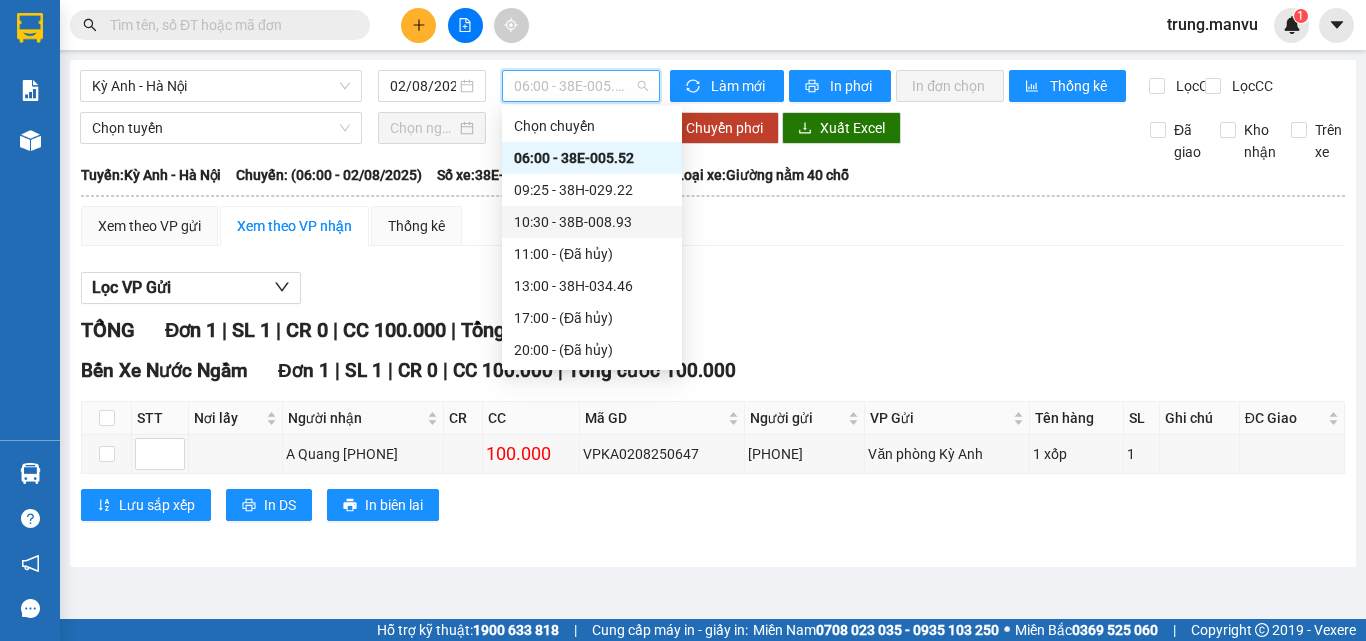 click on "[TIME]     - [PHONE]" at bounding box center [592, 222] 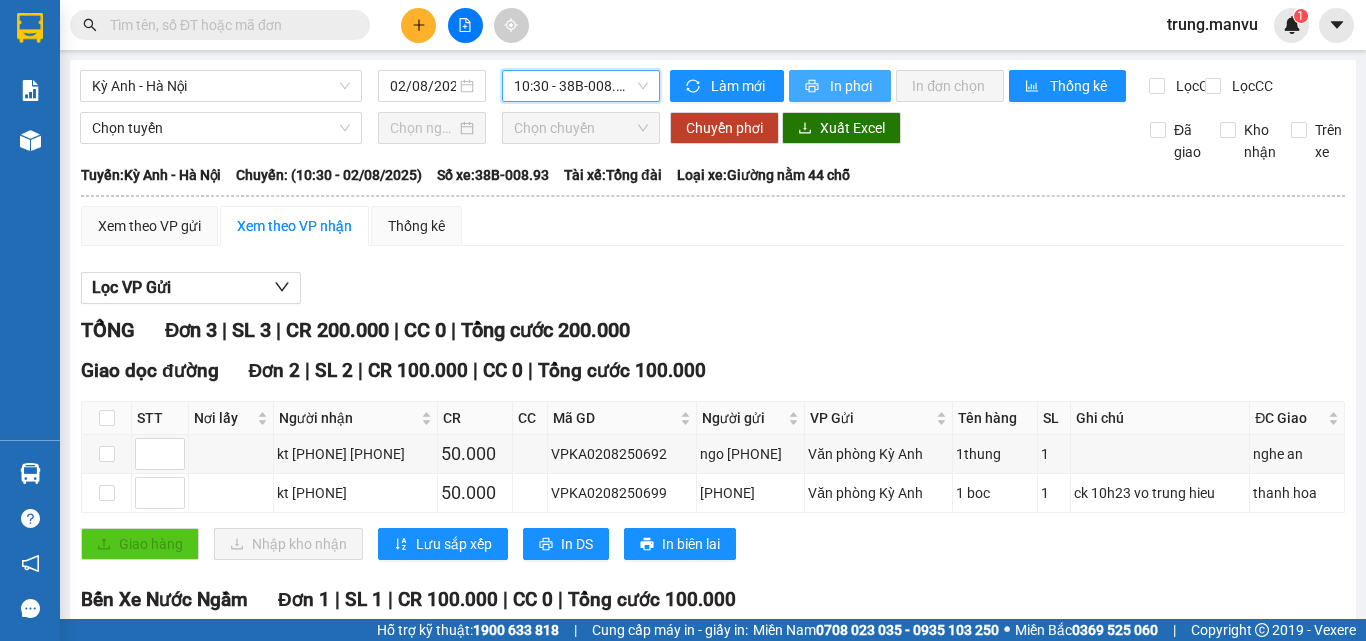 click on "In phơi" at bounding box center [852, 86] 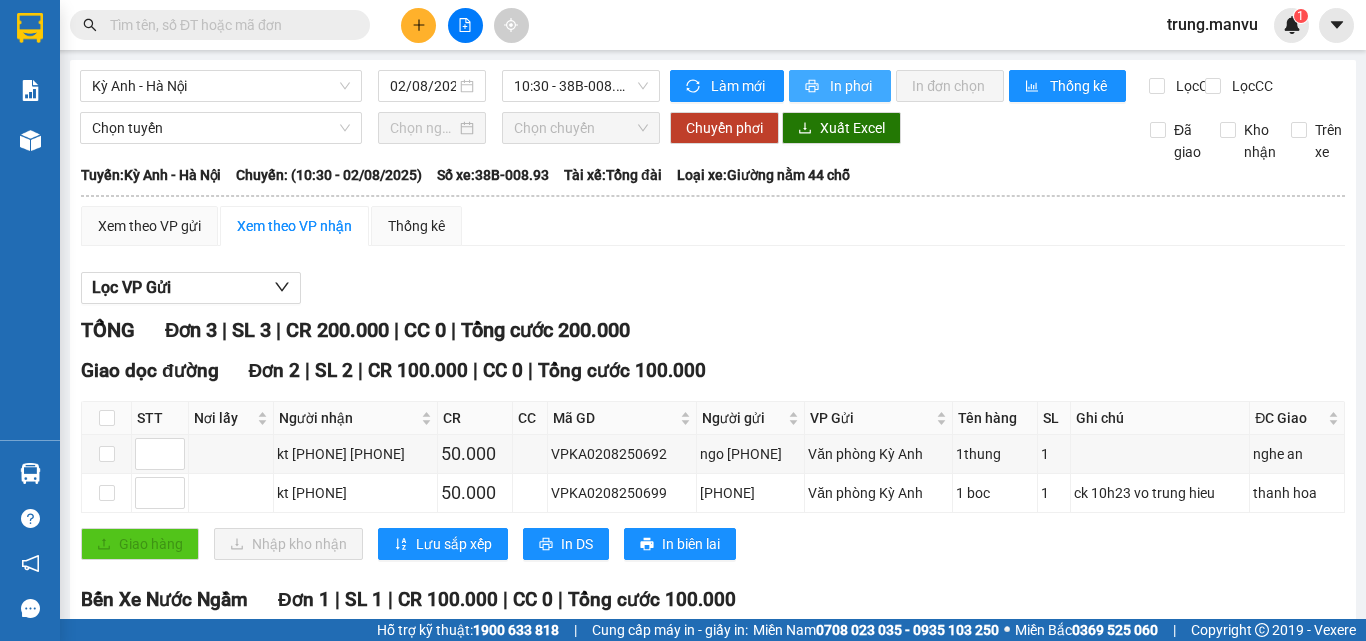 scroll, scrollTop: 0, scrollLeft: 0, axis: both 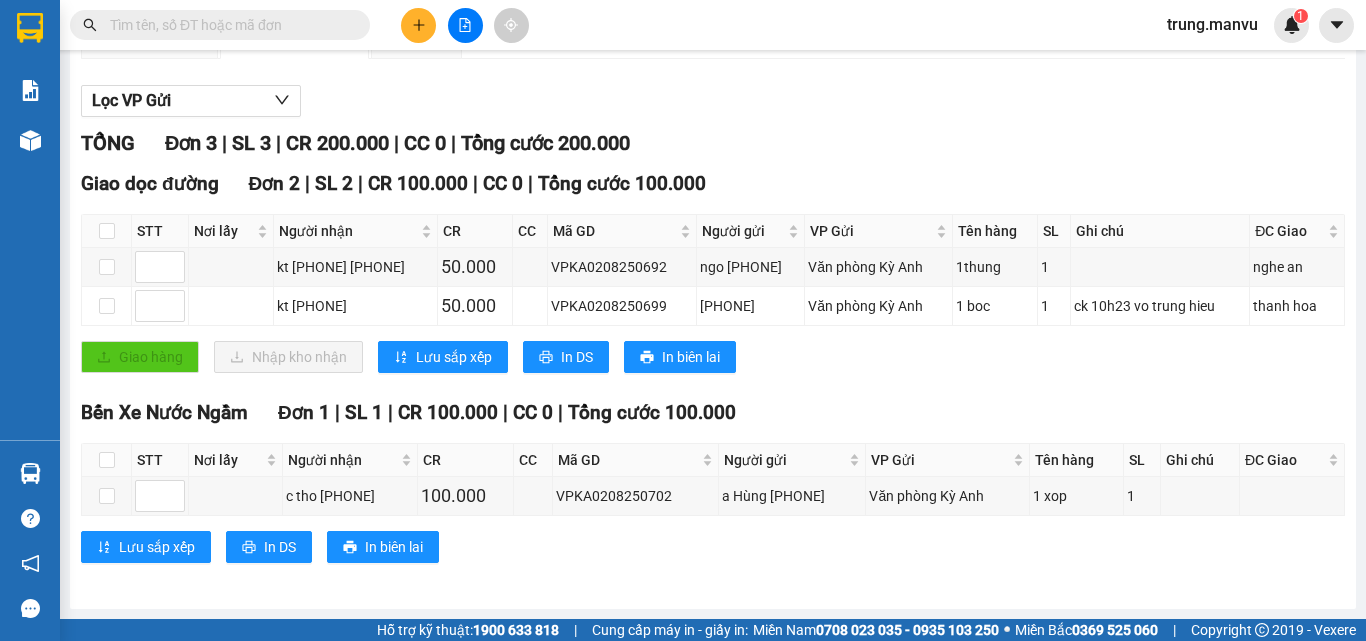click on "Giao hàng Nhập kho nhận Lưu sắp xếp In DS In biên lai" at bounding box center [713, 357] 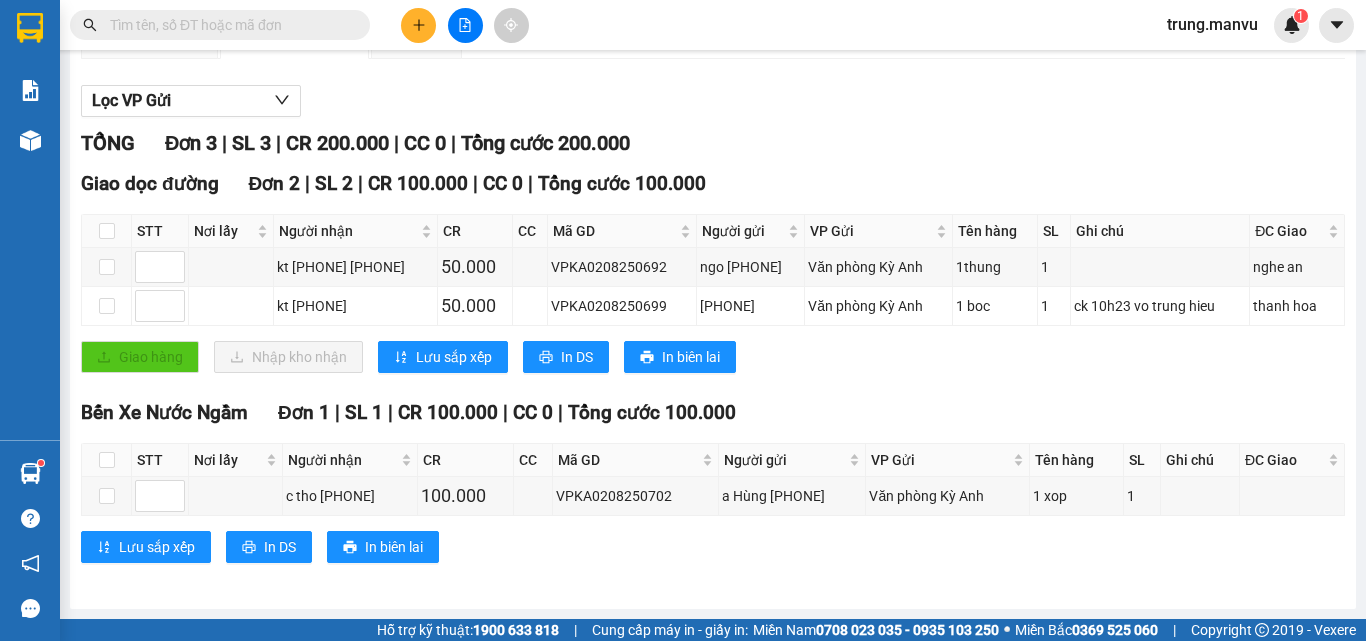 drag, startPoint x: 118, startPoint y: 608, endPoint x: 107, endPoint y: 612, distance: 11.7046995 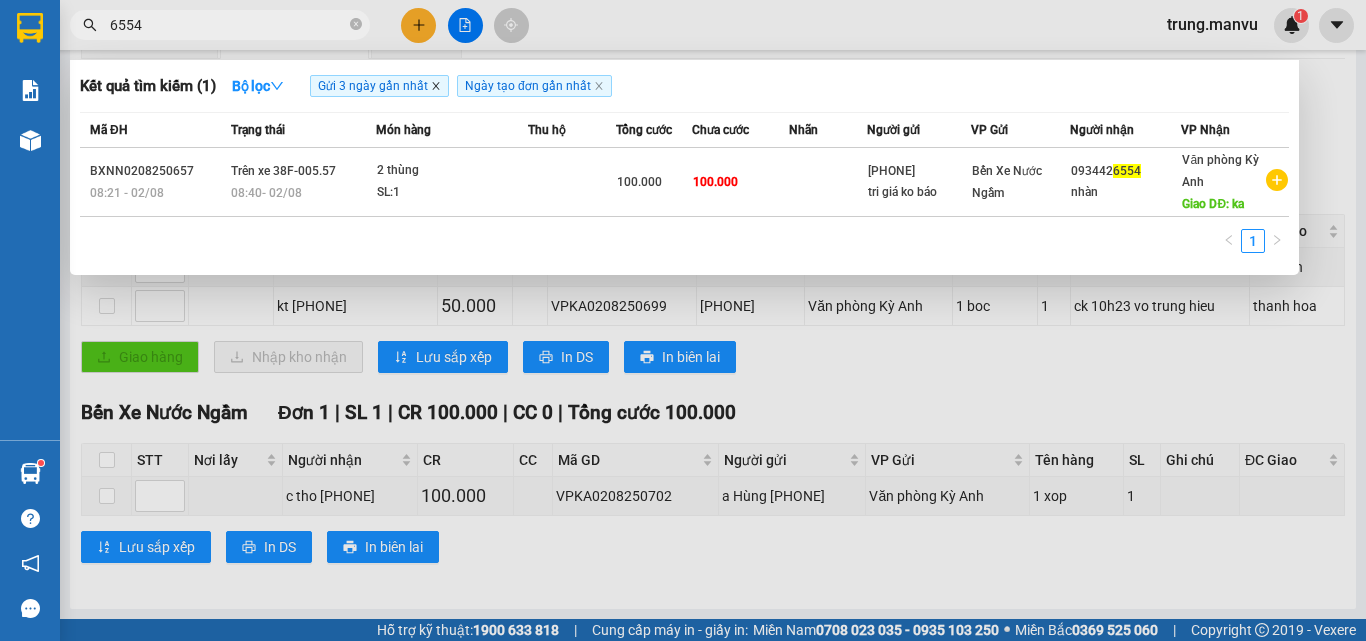type on "6554" 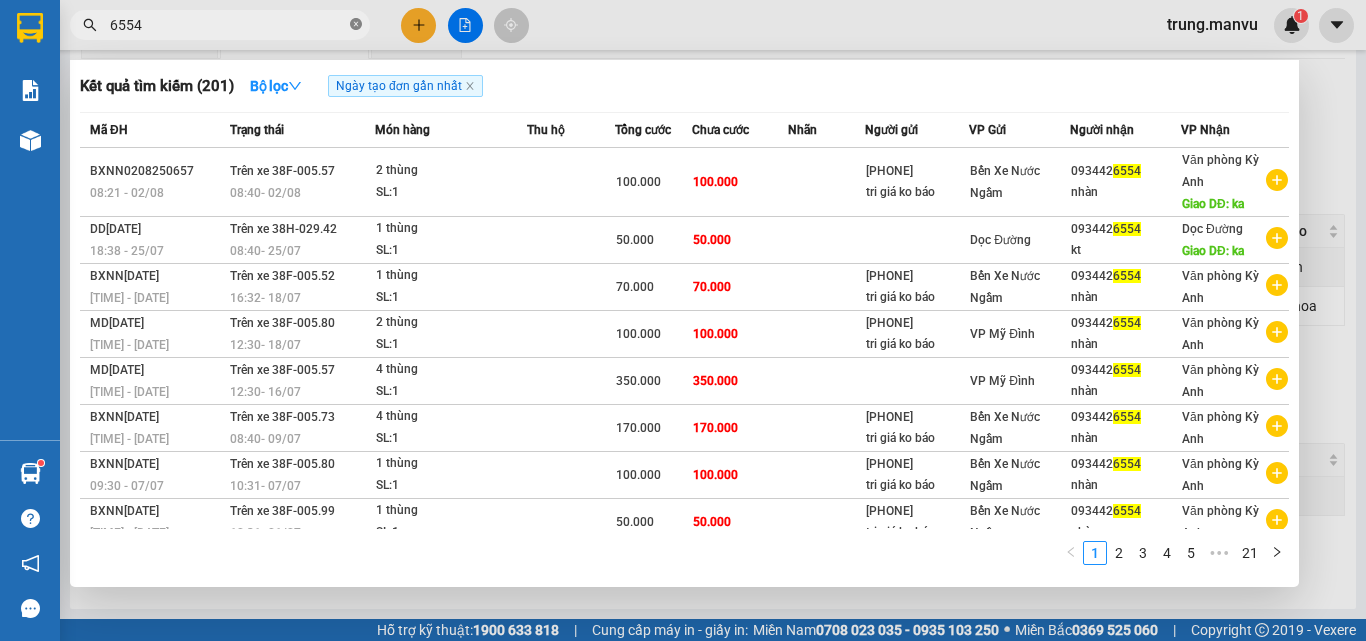 click at bounding box center [356, 25] 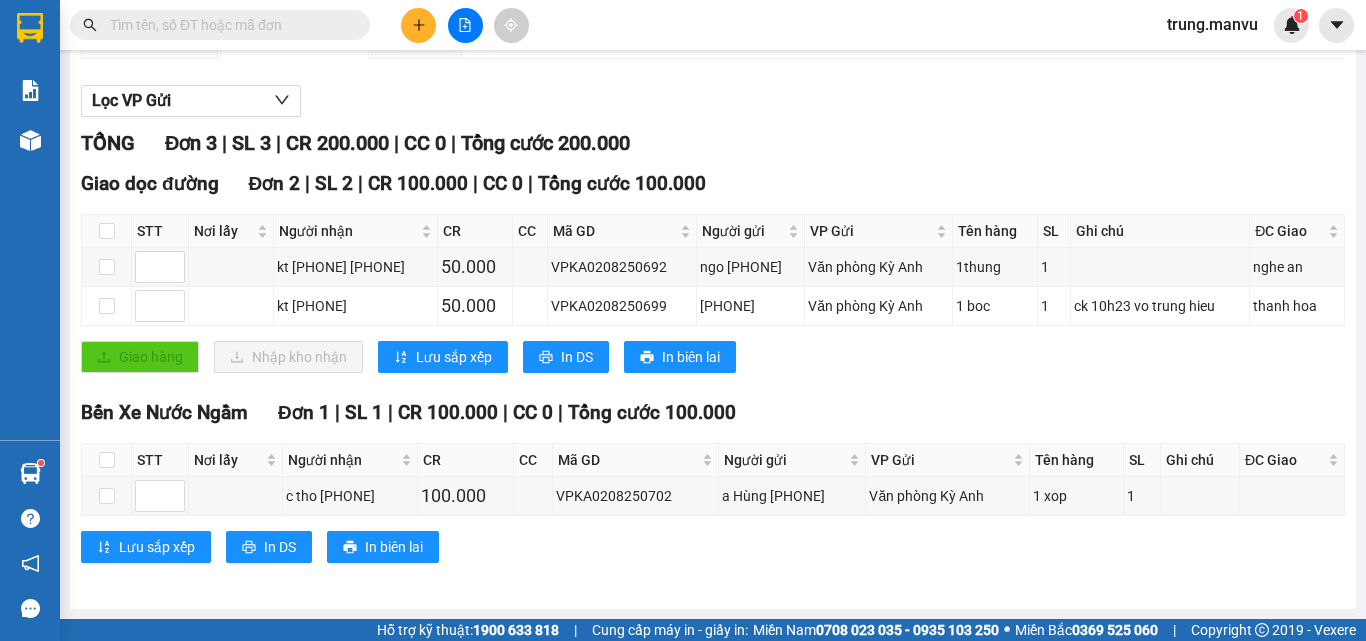 drag, startPoint x: 300, startPoint y: 25, endPoint x: 290, endPoint y: 28, distance: 10.440307 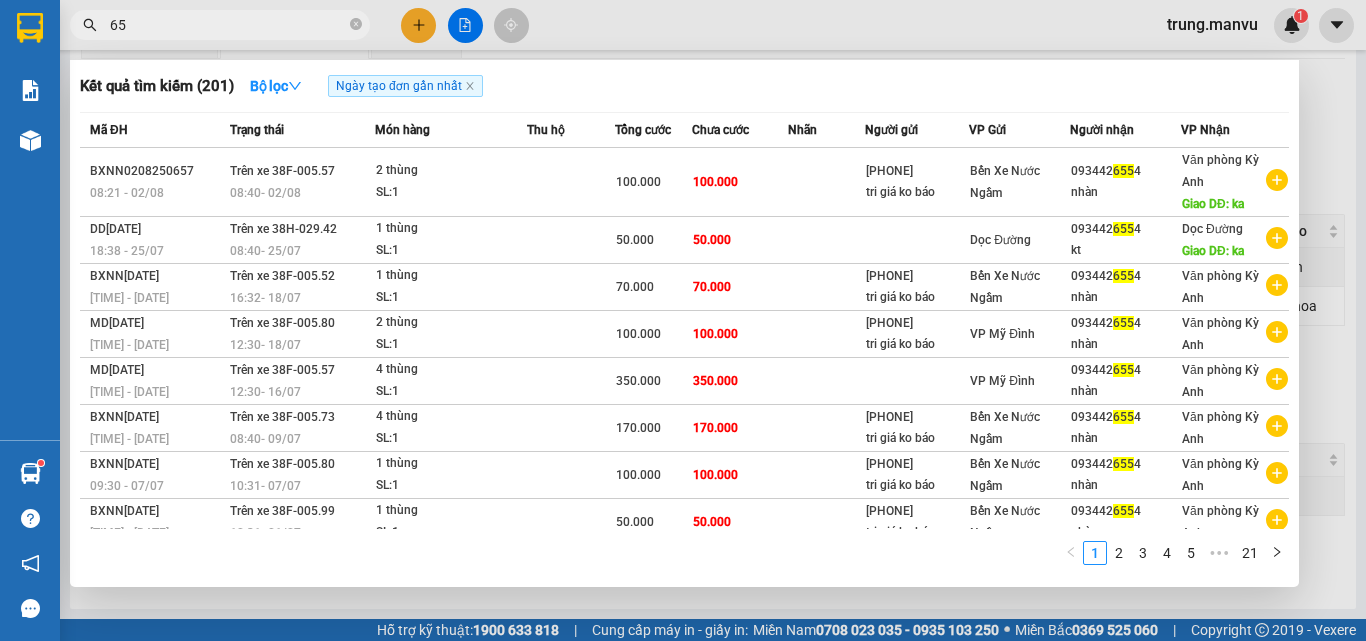 type on "6" 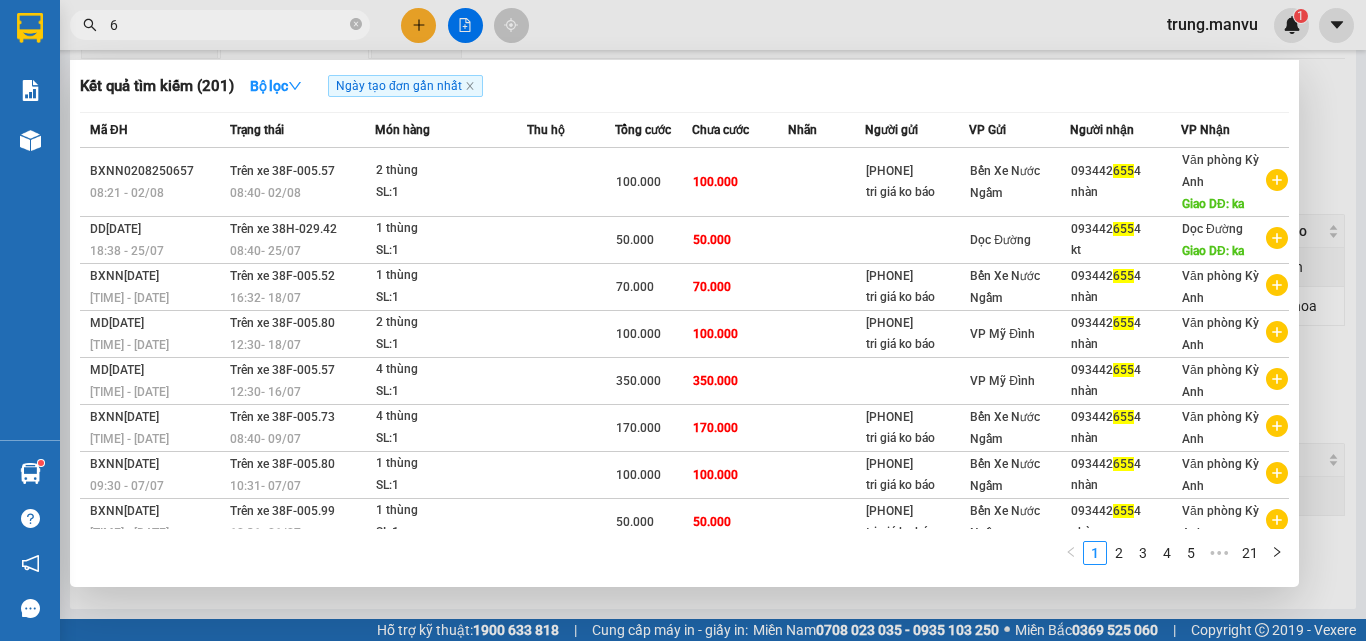 type 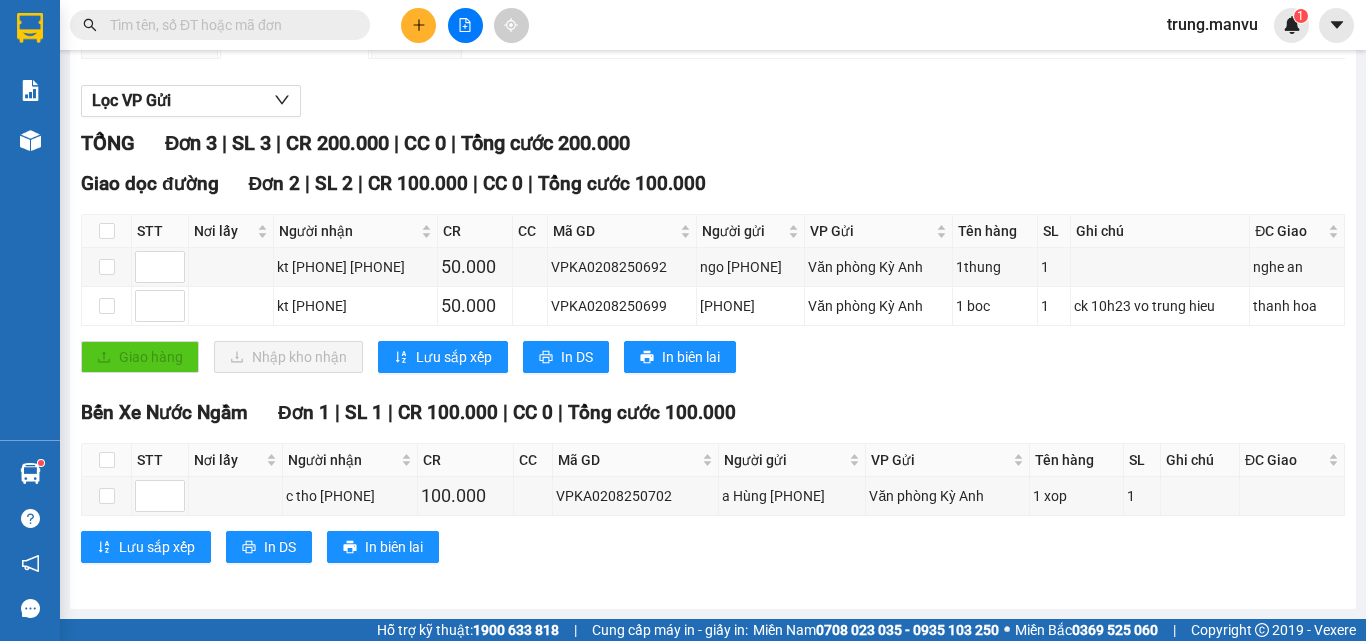 scroll, scrollTop: 0, scrollLeft: 0, axis: both 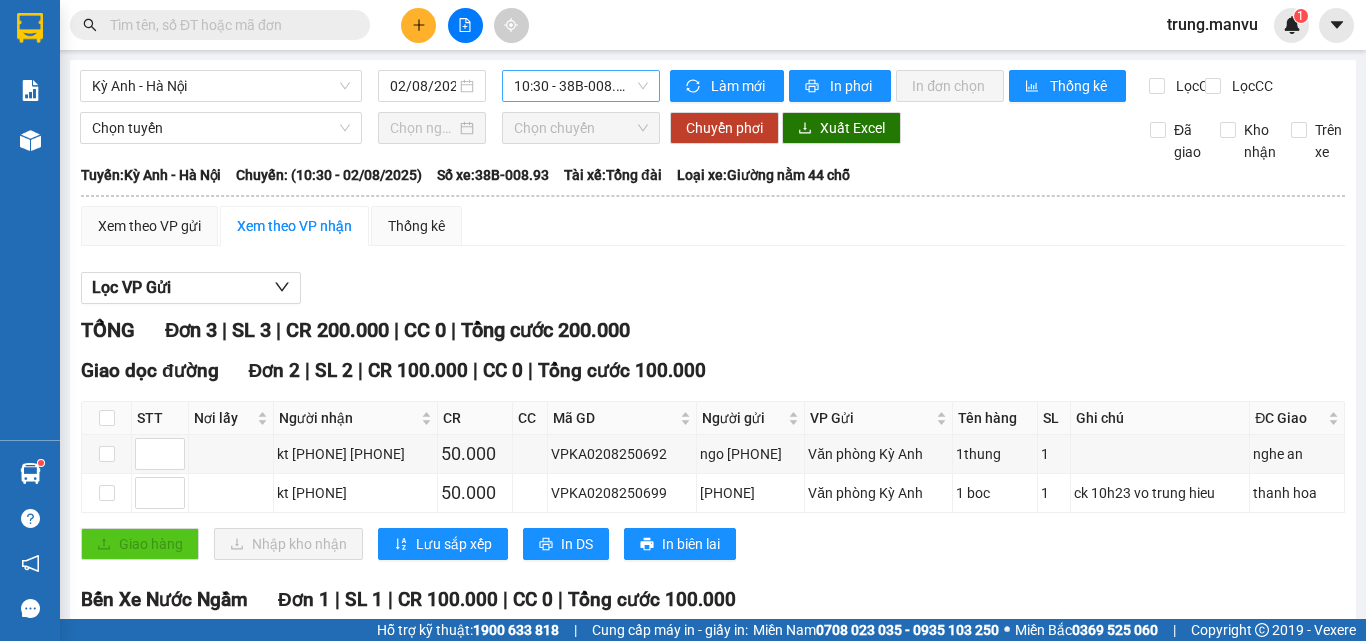 click on "[TIME]     - [PHONE]" at bounding box center (581, 86) 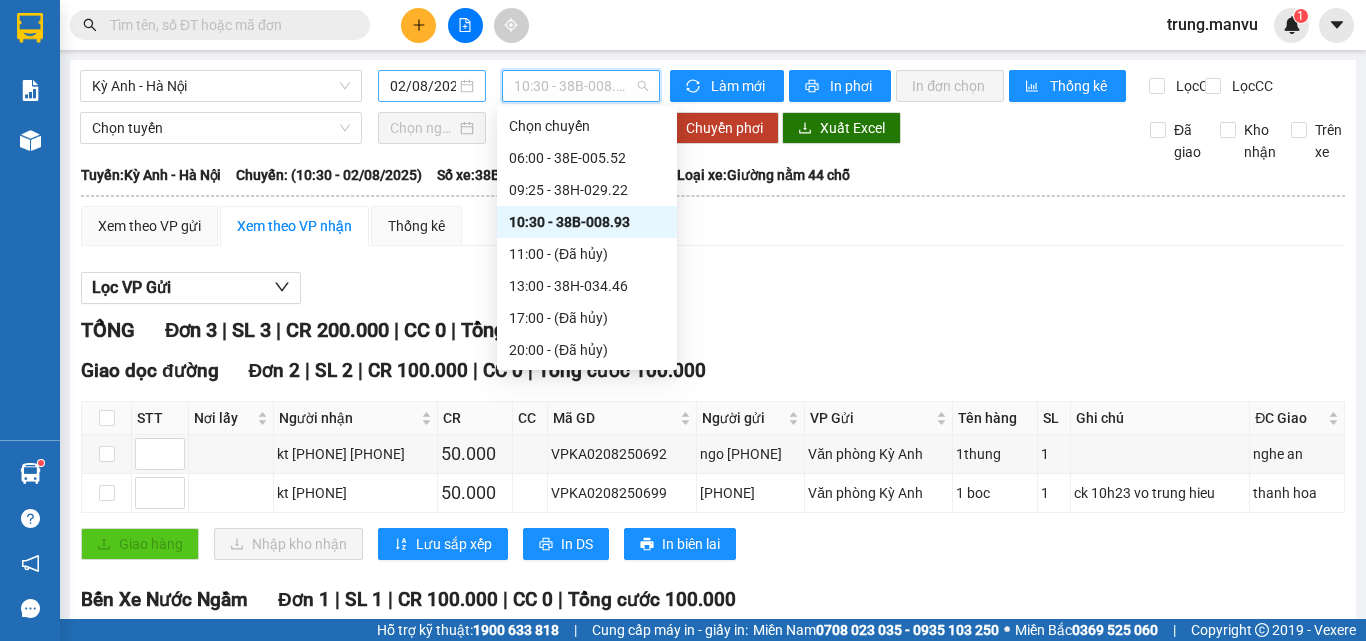 click on "02/08/2025" at bounding box center [423, 86] 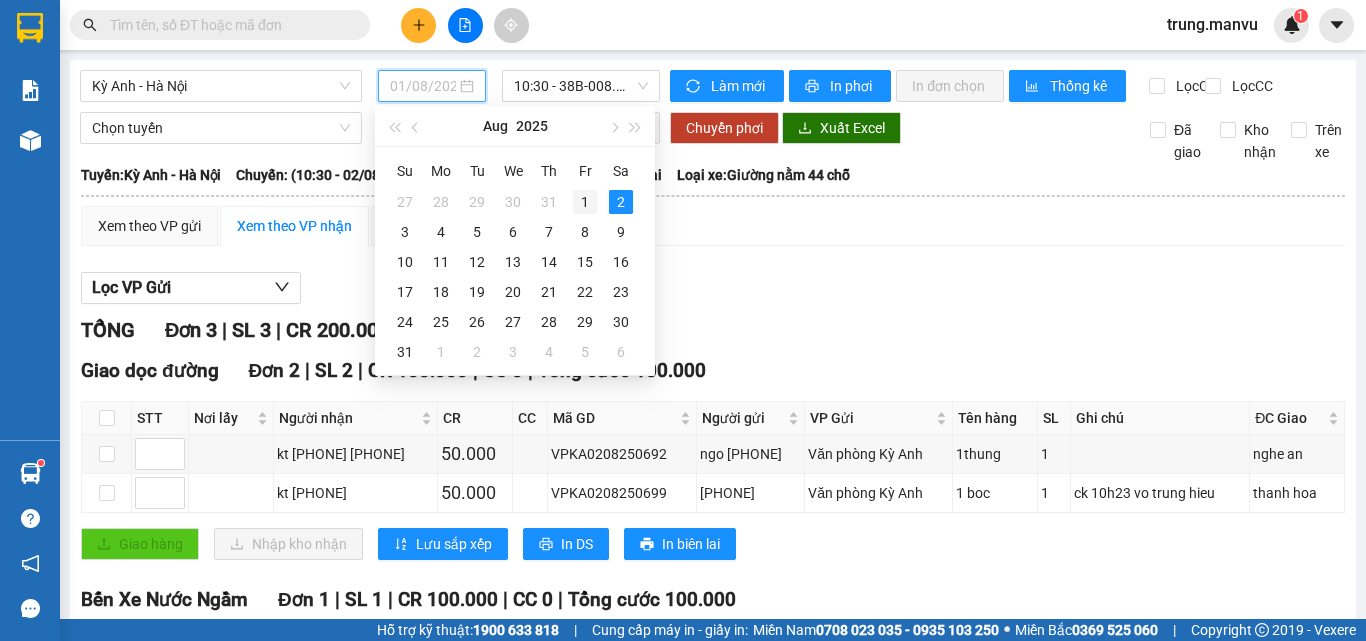 click on "1" at bounding box center (585, 202) 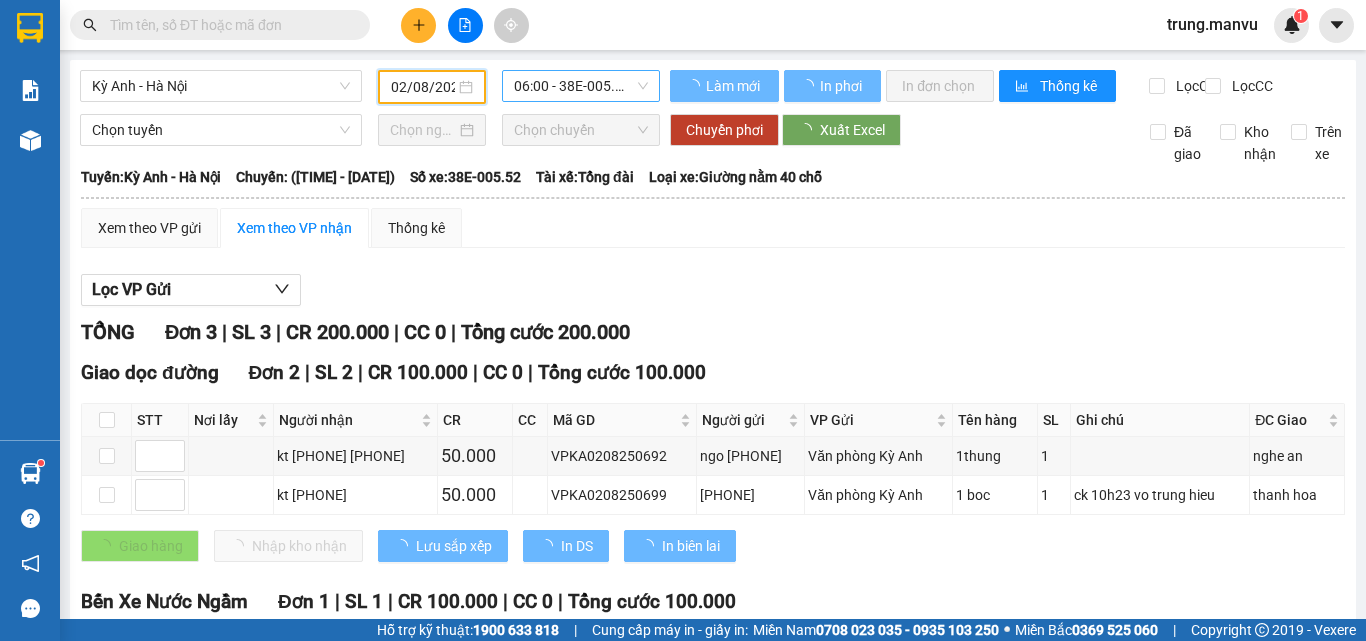 type on "01/08/2025" 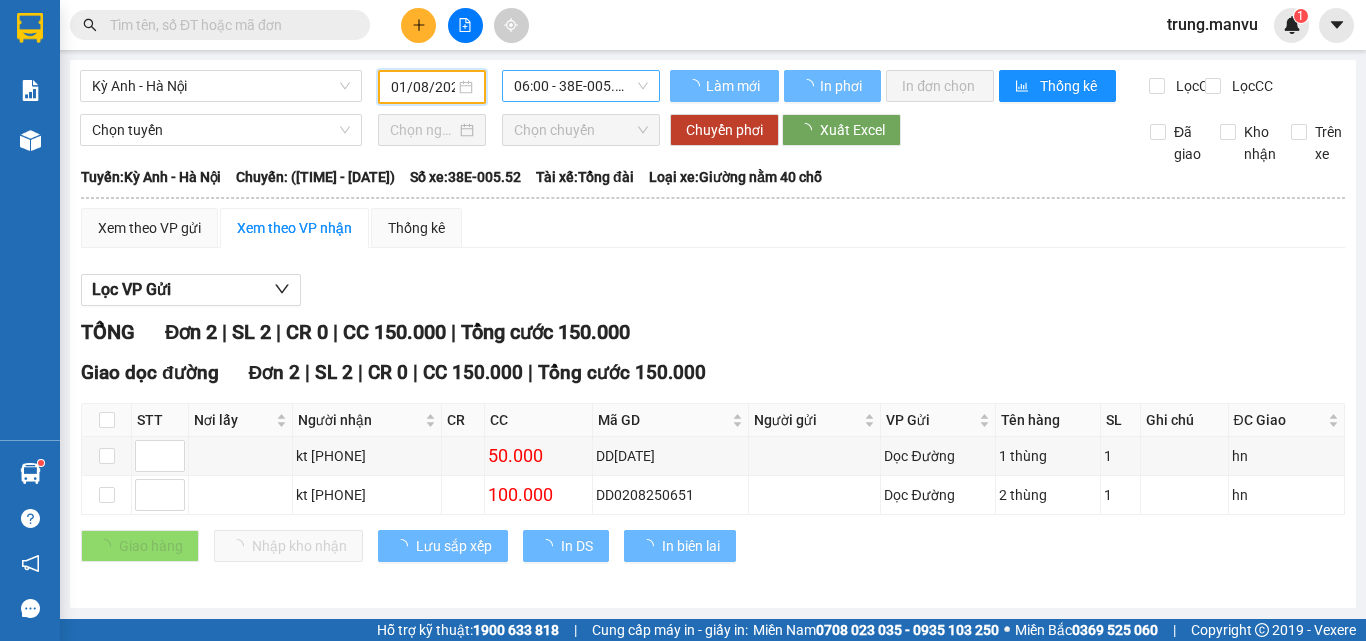 click on "06:00     - 38E-005.52" at bounding box center (581, 86) 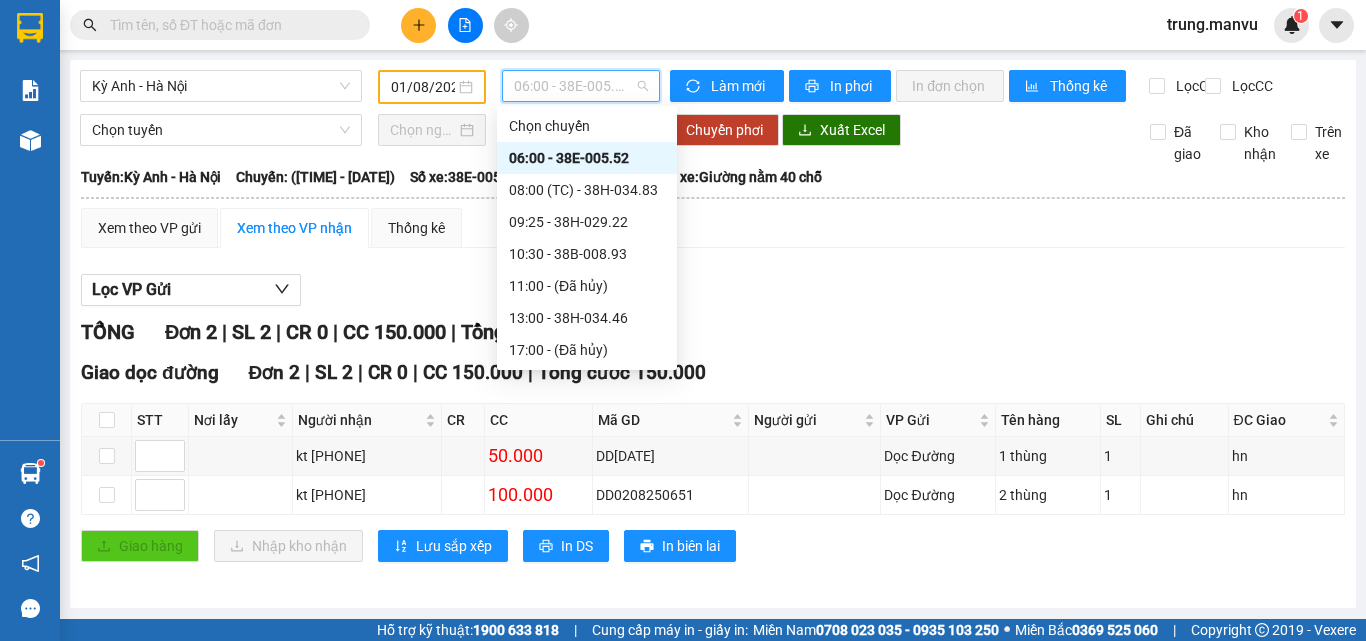 scroll, scrollTop: 14, scrollLeft: 0, axis: vertical 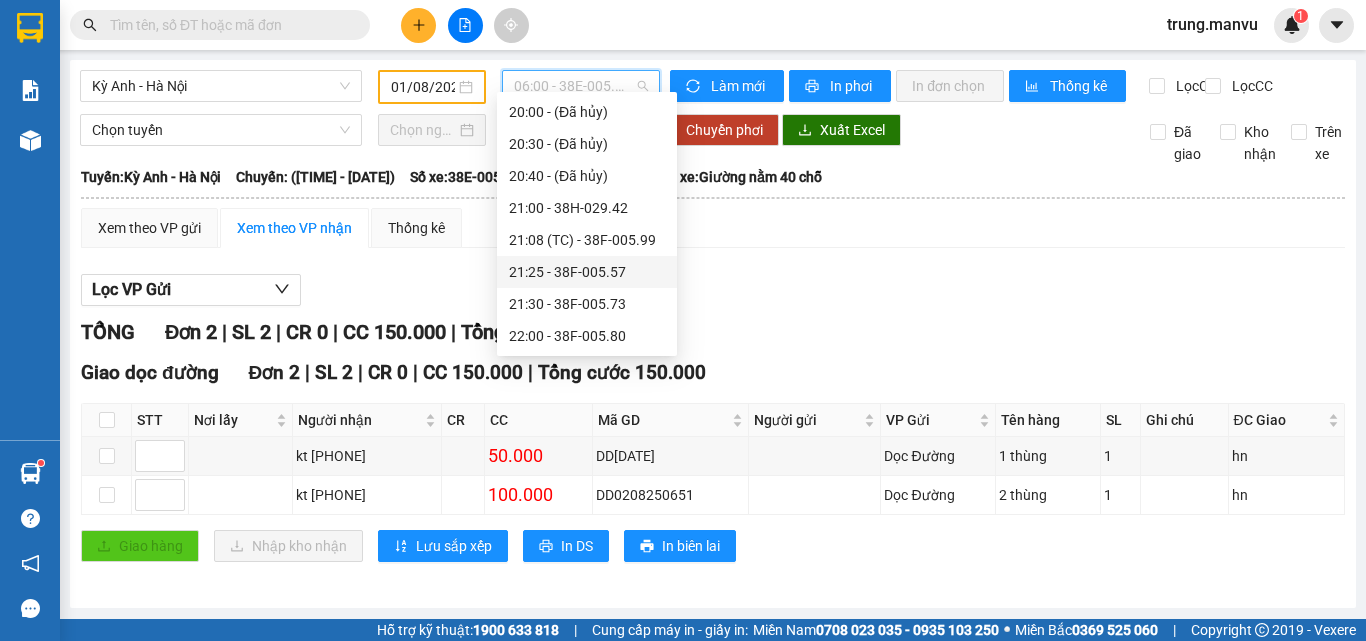 click on "[TIME]     - [PHONE]" at bounding box center [587, 272] 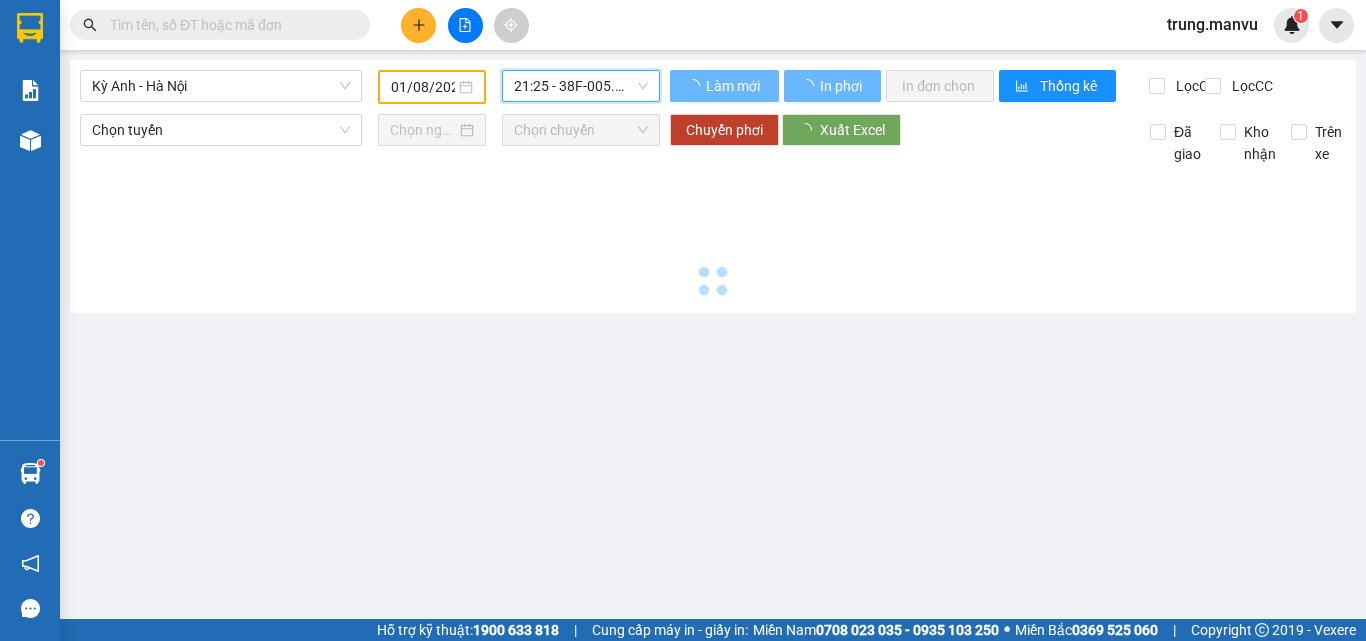 scroll, scrollTop: 0, scrollLeft: 0, axis: both 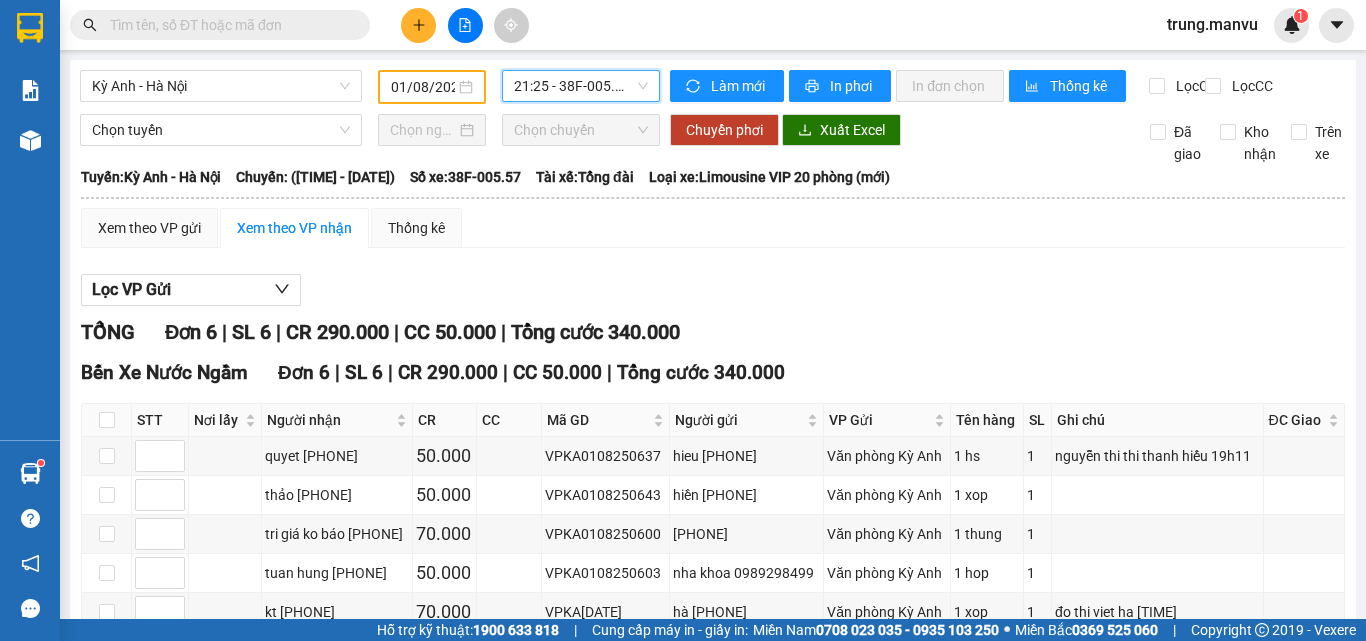 click on "[TIME]     - [PHONE]" at bounding box center [581, 86] 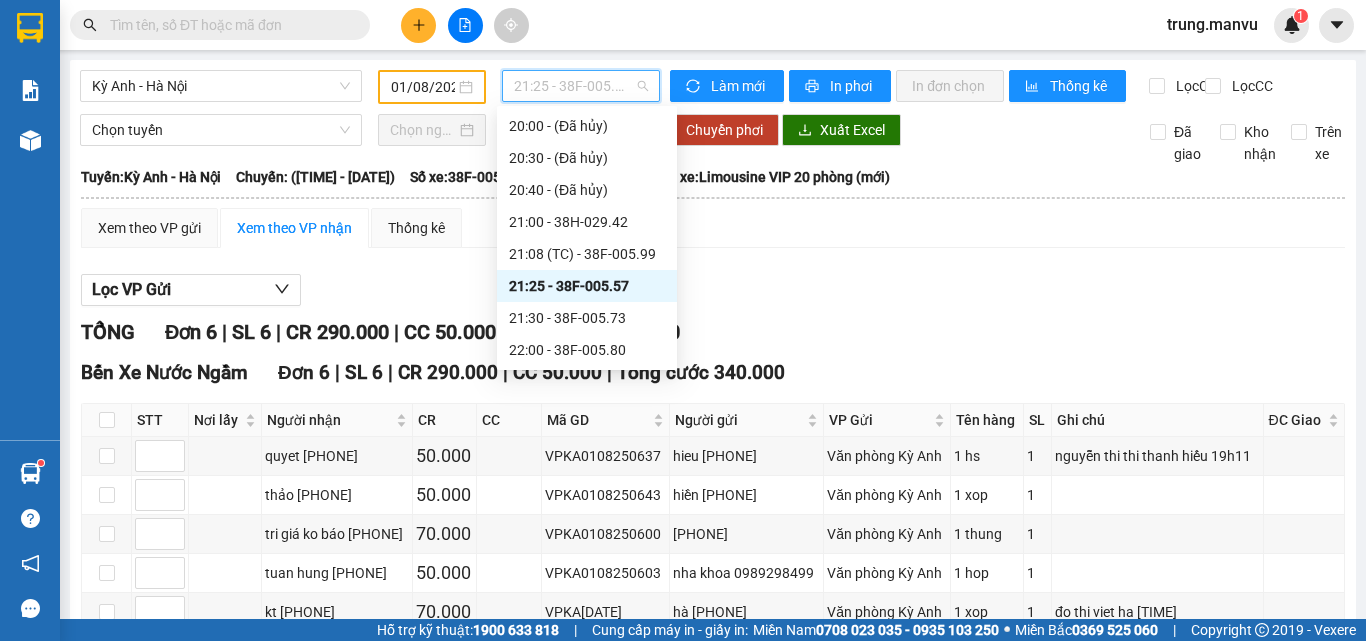 click on "[TIME]     - [PHONE]" at bounding box center (581, 86) 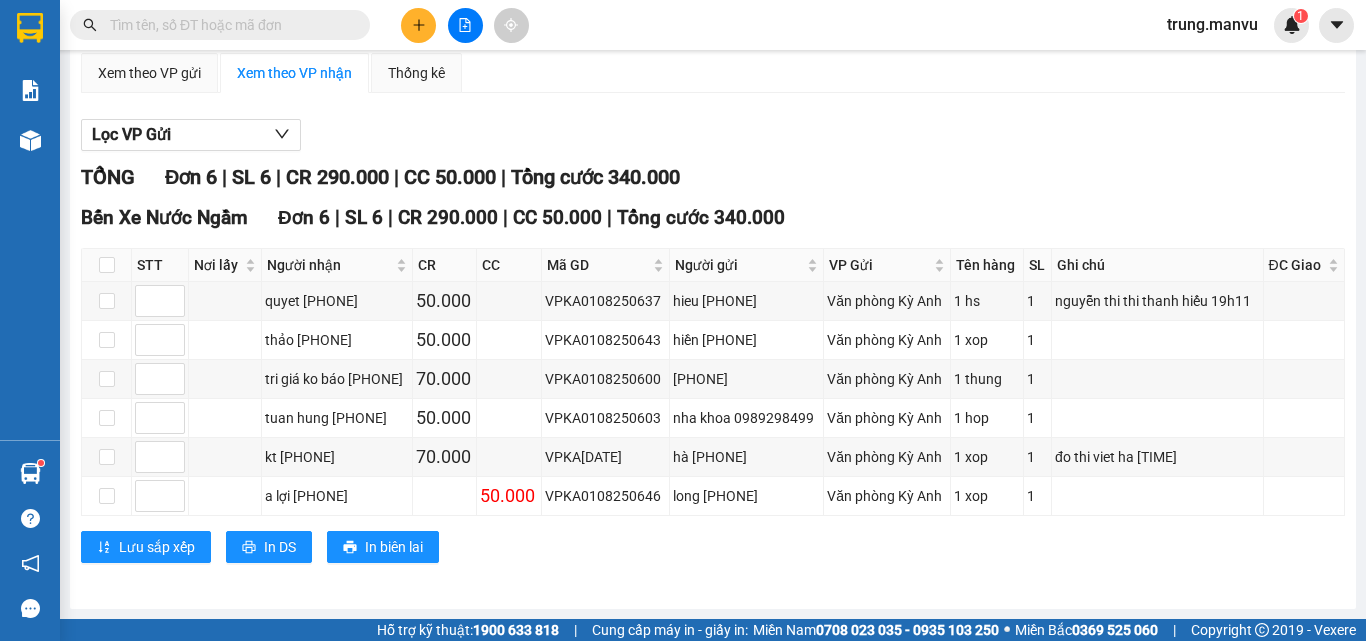 scroll, scrollTop: 0, scrollLeft: 0, axis: both 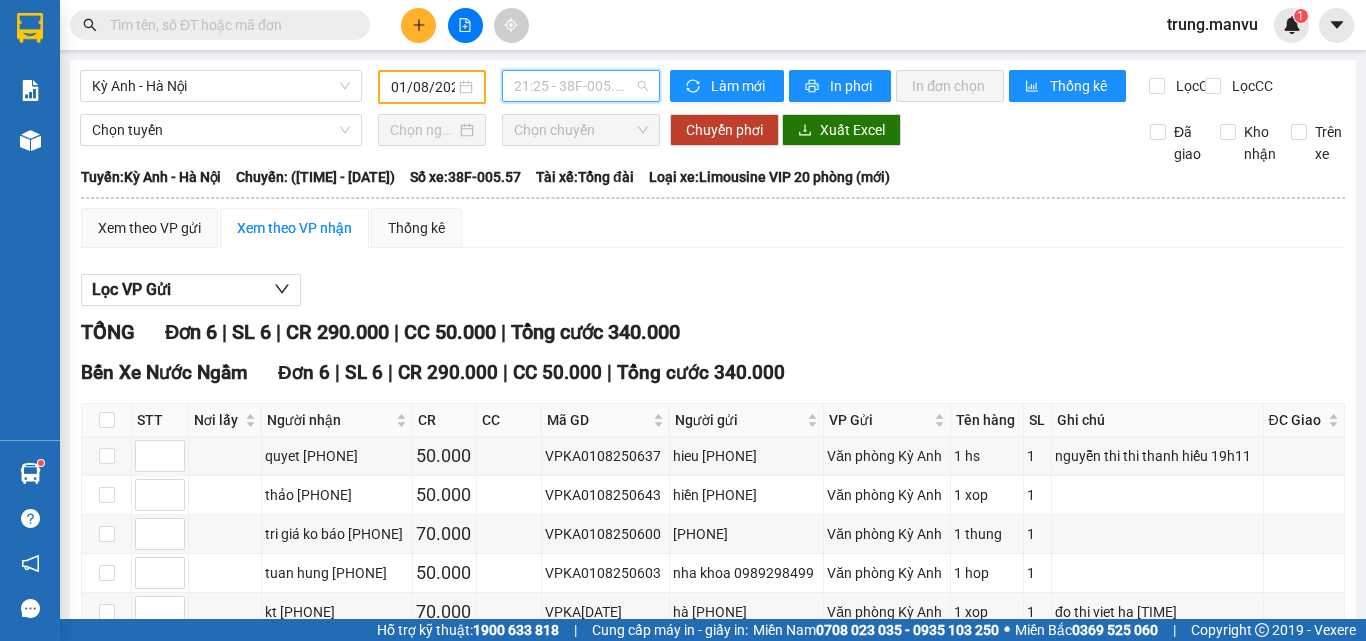 click on "[TIME]     - [PHONE]" at bounding box center (581, 86) 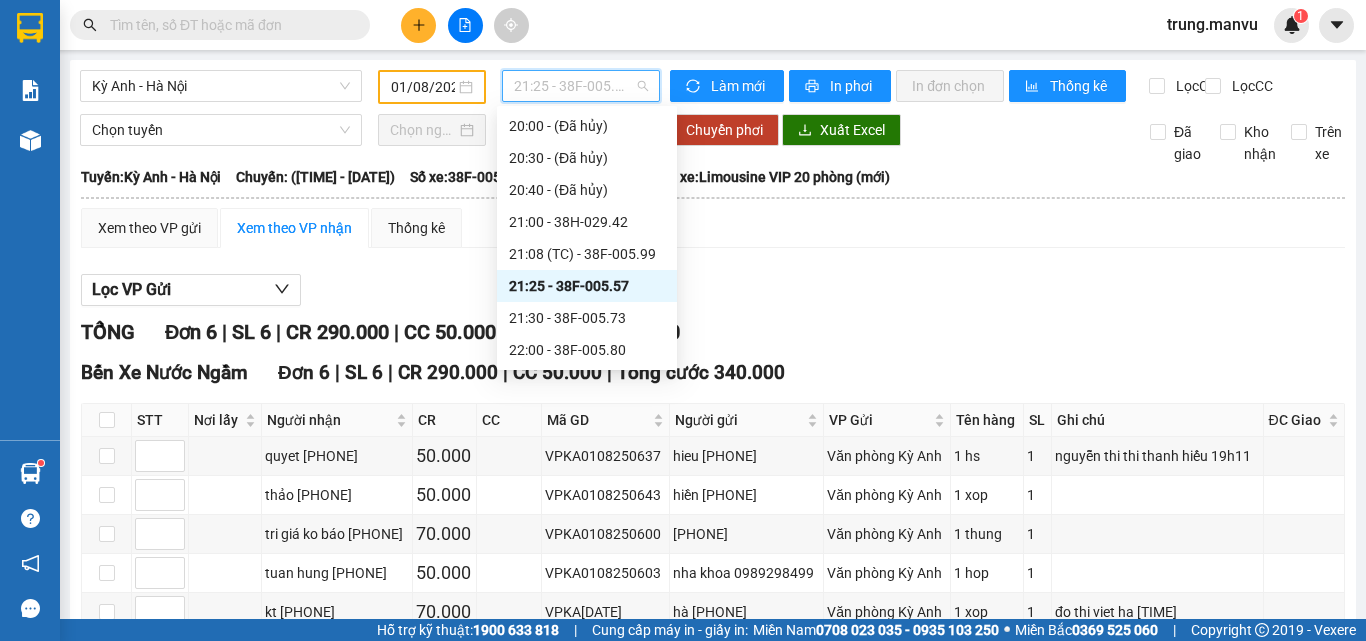 click at bounding box center [228, 25] 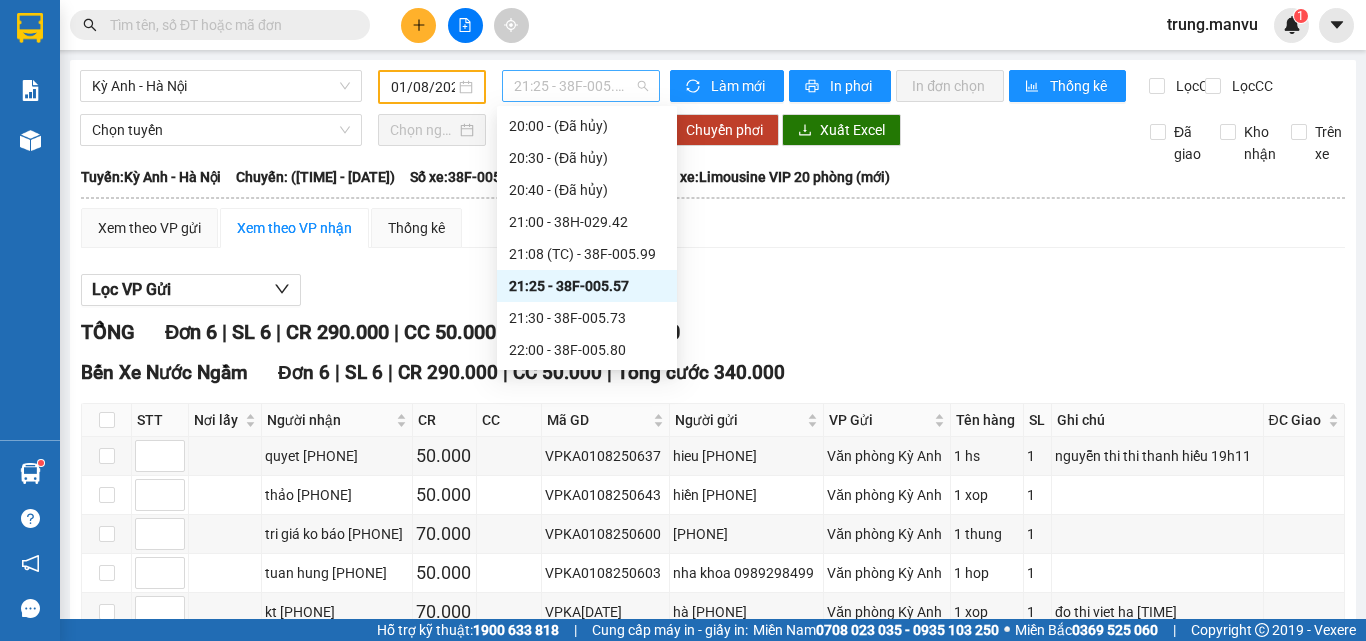 click on "[TIME]     - [PHONE]" at bounding box center [581, 86] 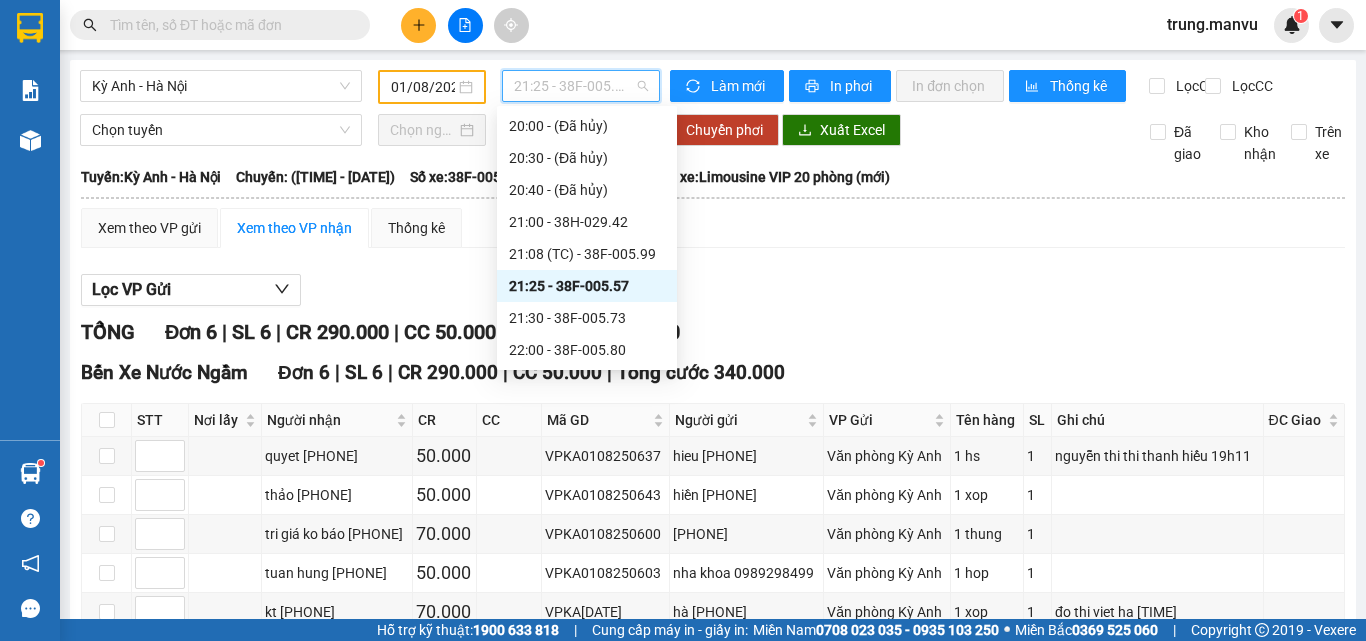 click on "Lọc VP Gửi" at bounding box center [713, 290] 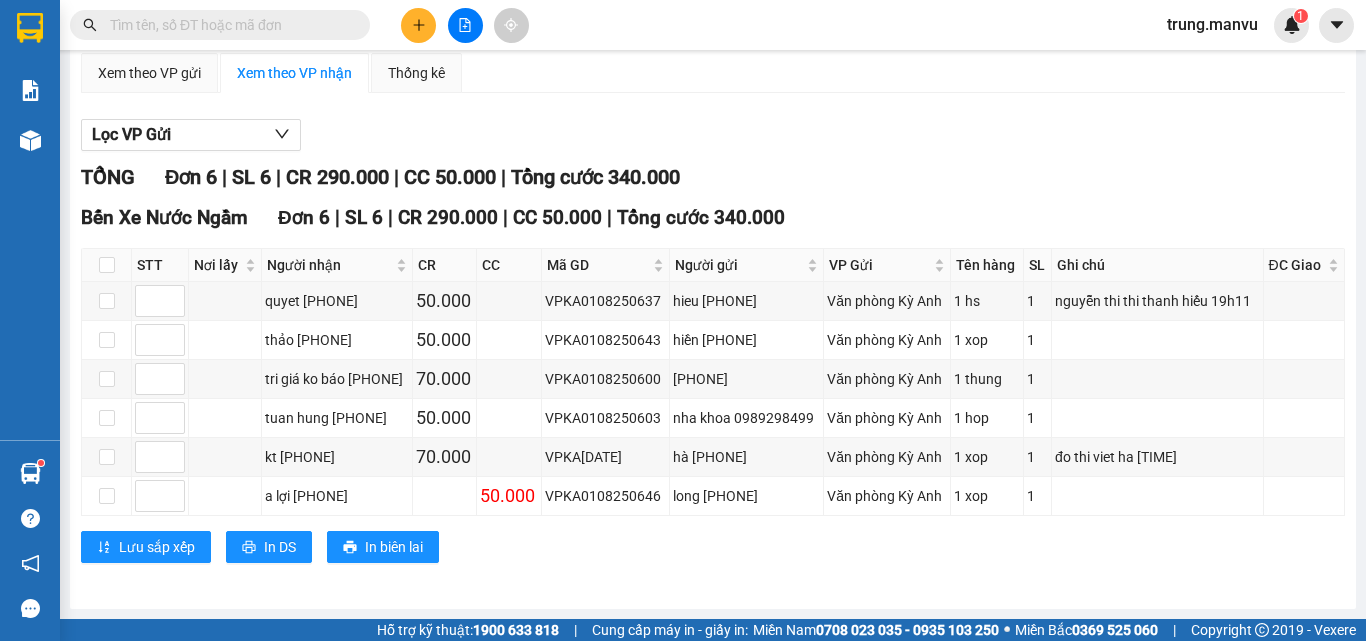 scroll, scrollTop: 0, scrollLeft: 0, axis: both 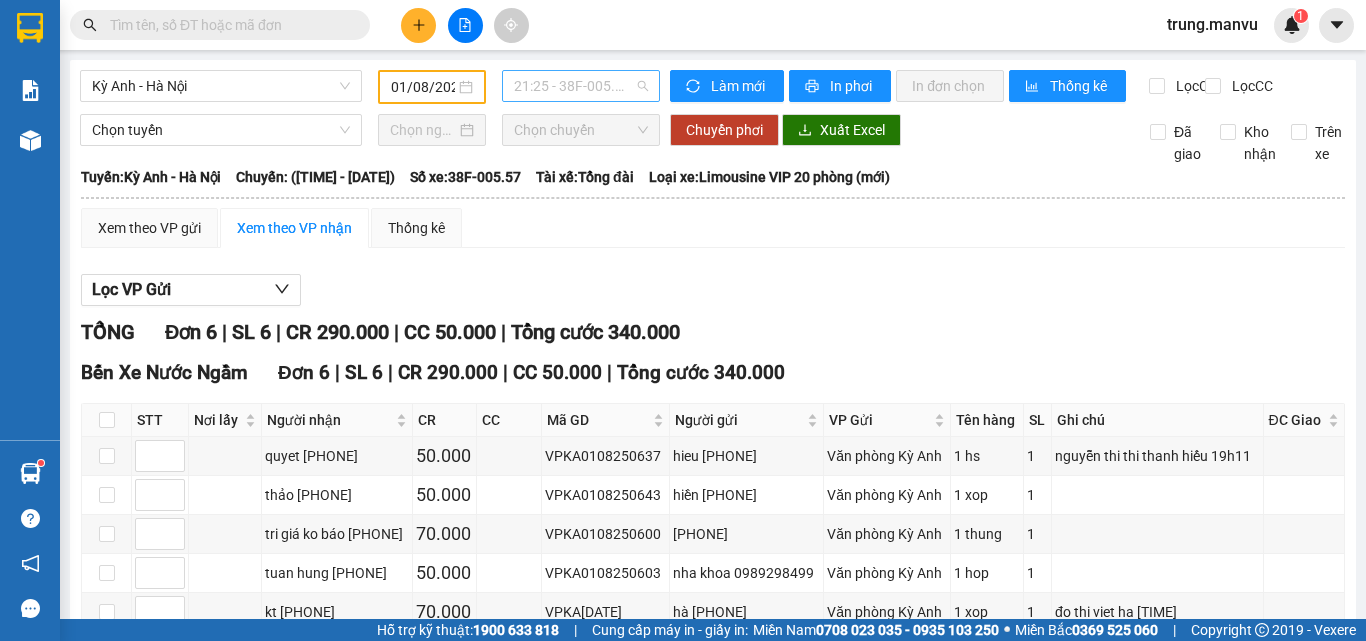 click on "[TIME]     - [PHONE]" at bounding box center [581, 86] 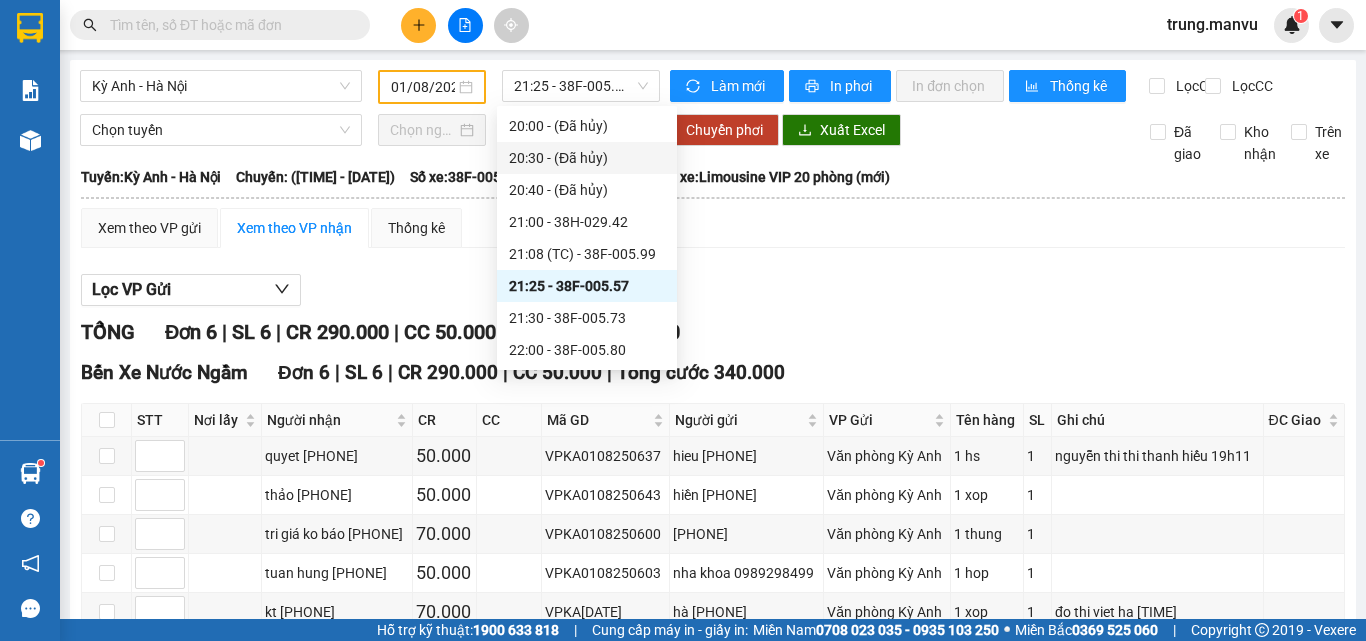 click at bounding box center (228, 25) 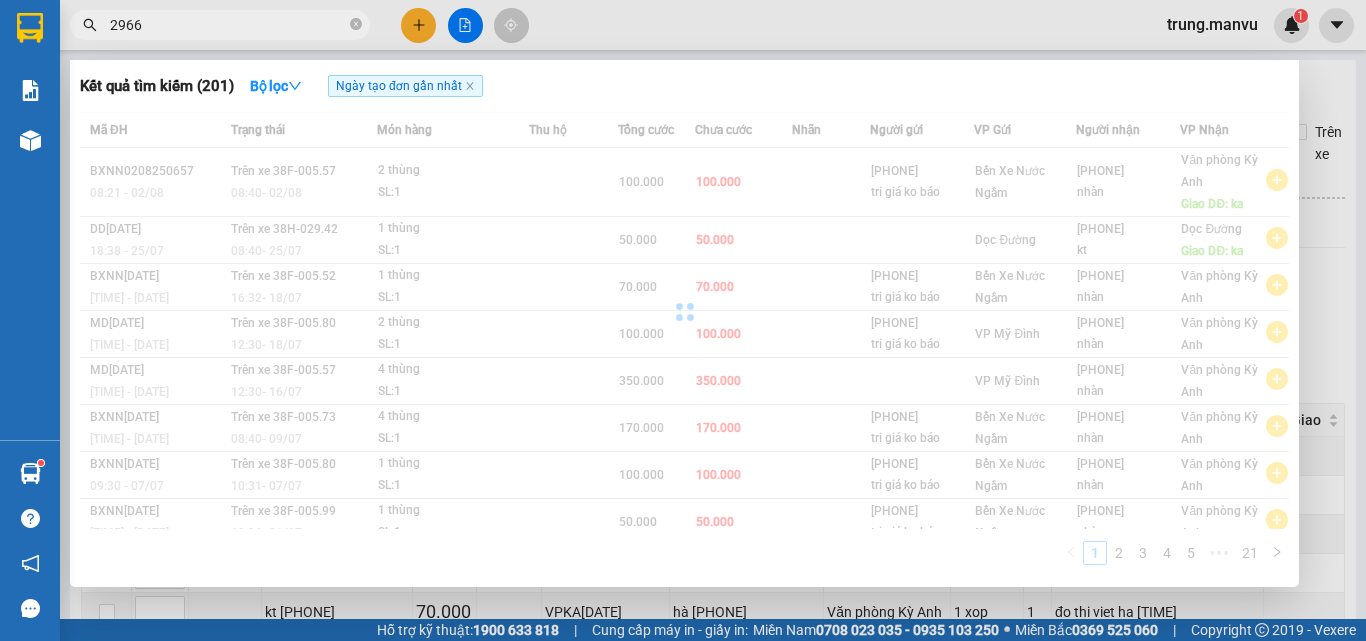 type on "2966" 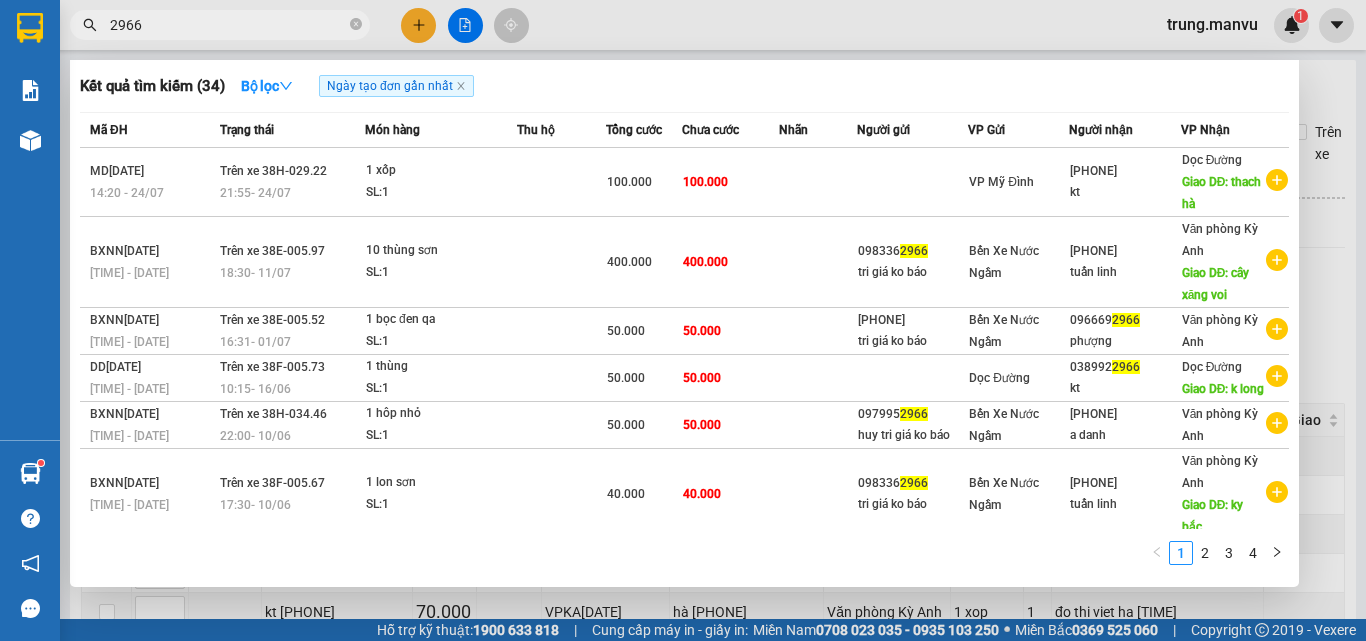 click on "2966" at bounding box center [228, 25] 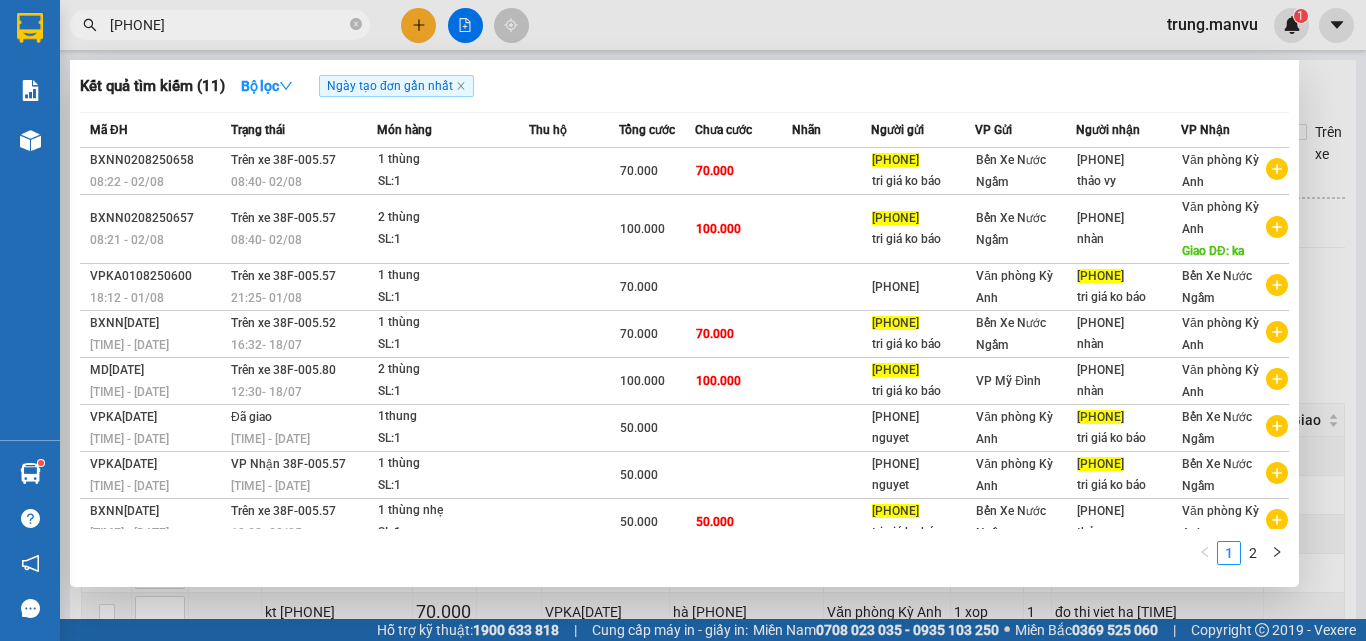type on "[PHONE]" 